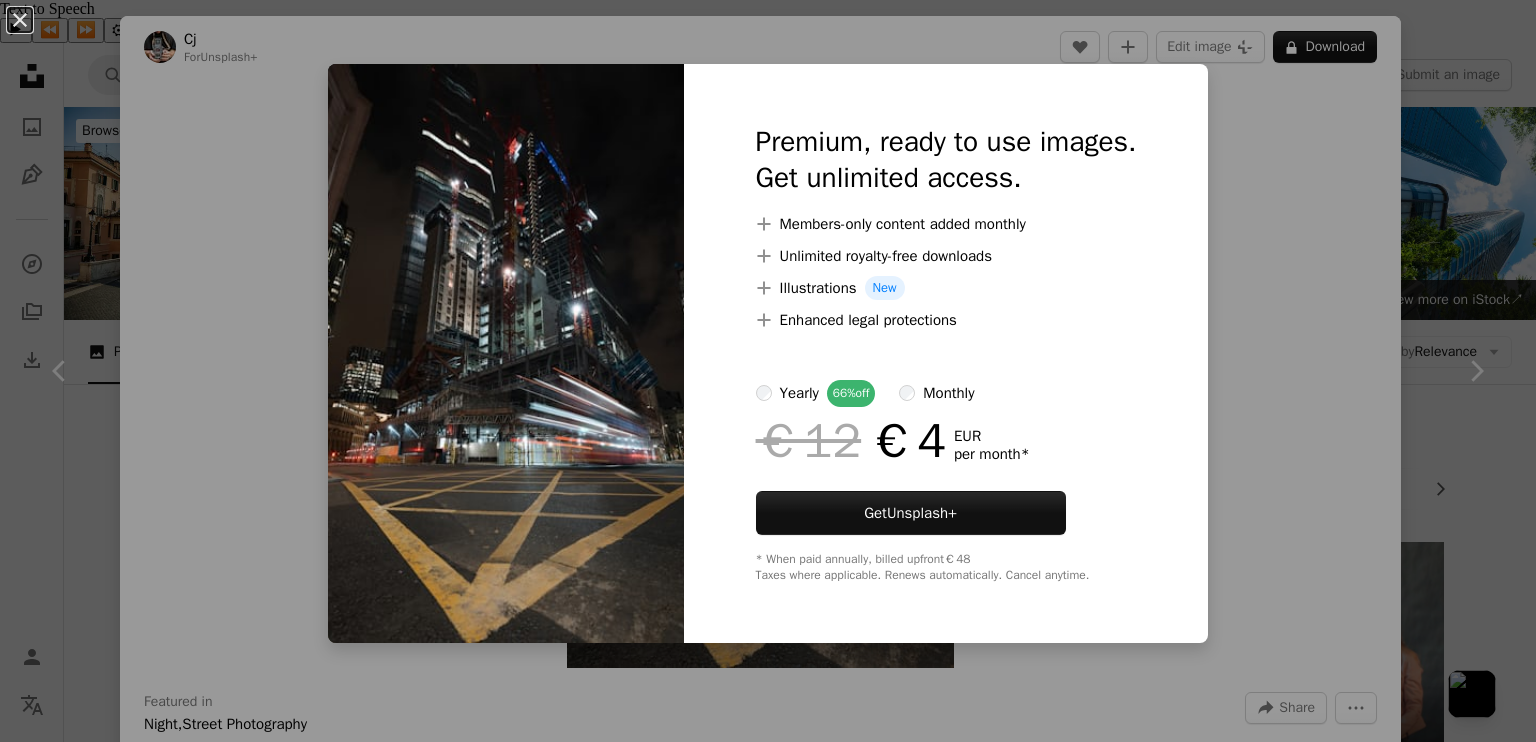 scroll, scrollTop: 15900, scrollLeft: 0, axis: vertical 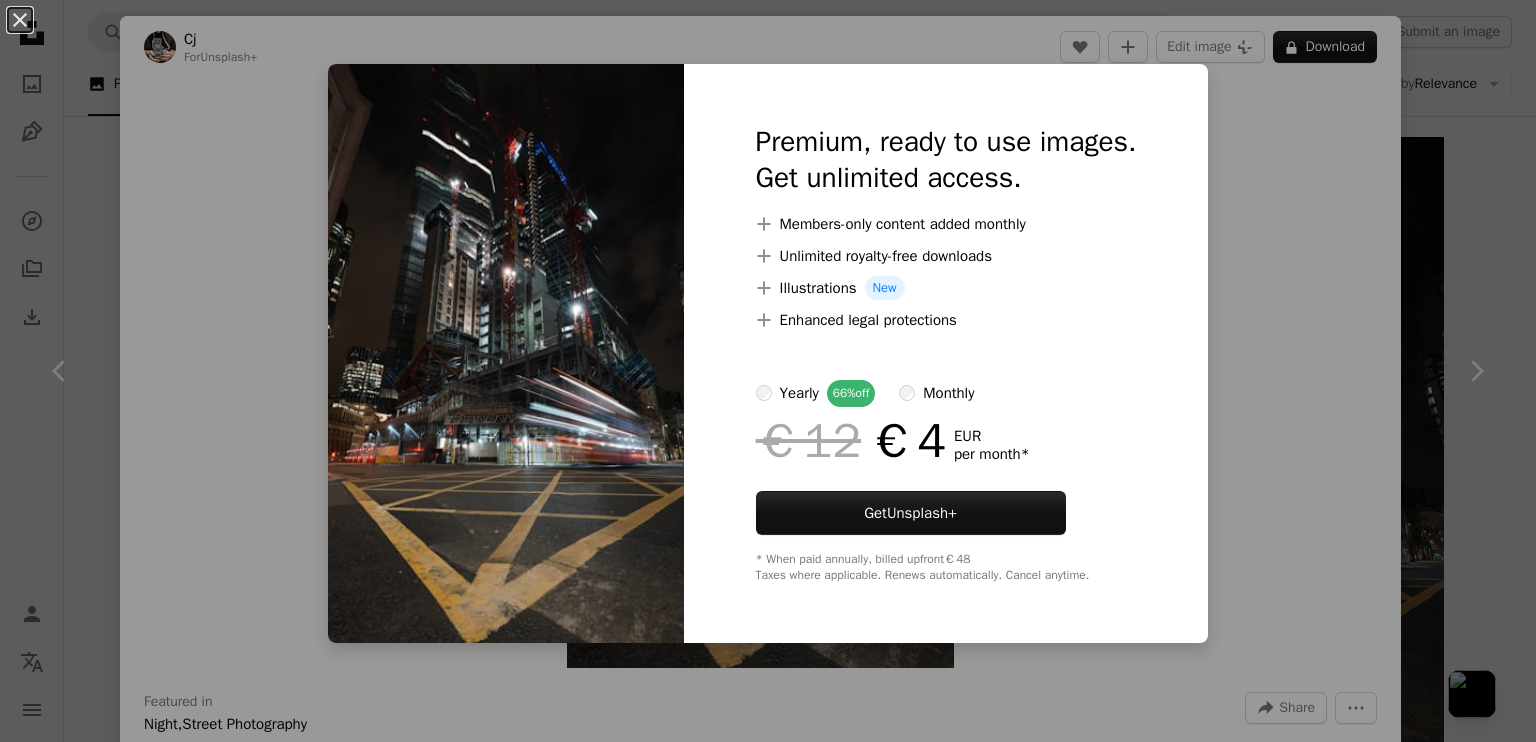 click on "An X shape Premium, ready to use images. Get unlimited access. A plus sign Members-only content added monthly A plus sign Unlimited royalty-free downloads A plus sign Illustrations  New A plus sign Enhanced legal protections yearly 66%  off monthly €12   €4 EUR per month * Get  Unsplash+ * When paid annually, billed upfront  €48 Taxes where applicable. Renews automatically. Cancel anytime." at bounding box center [768, 371] 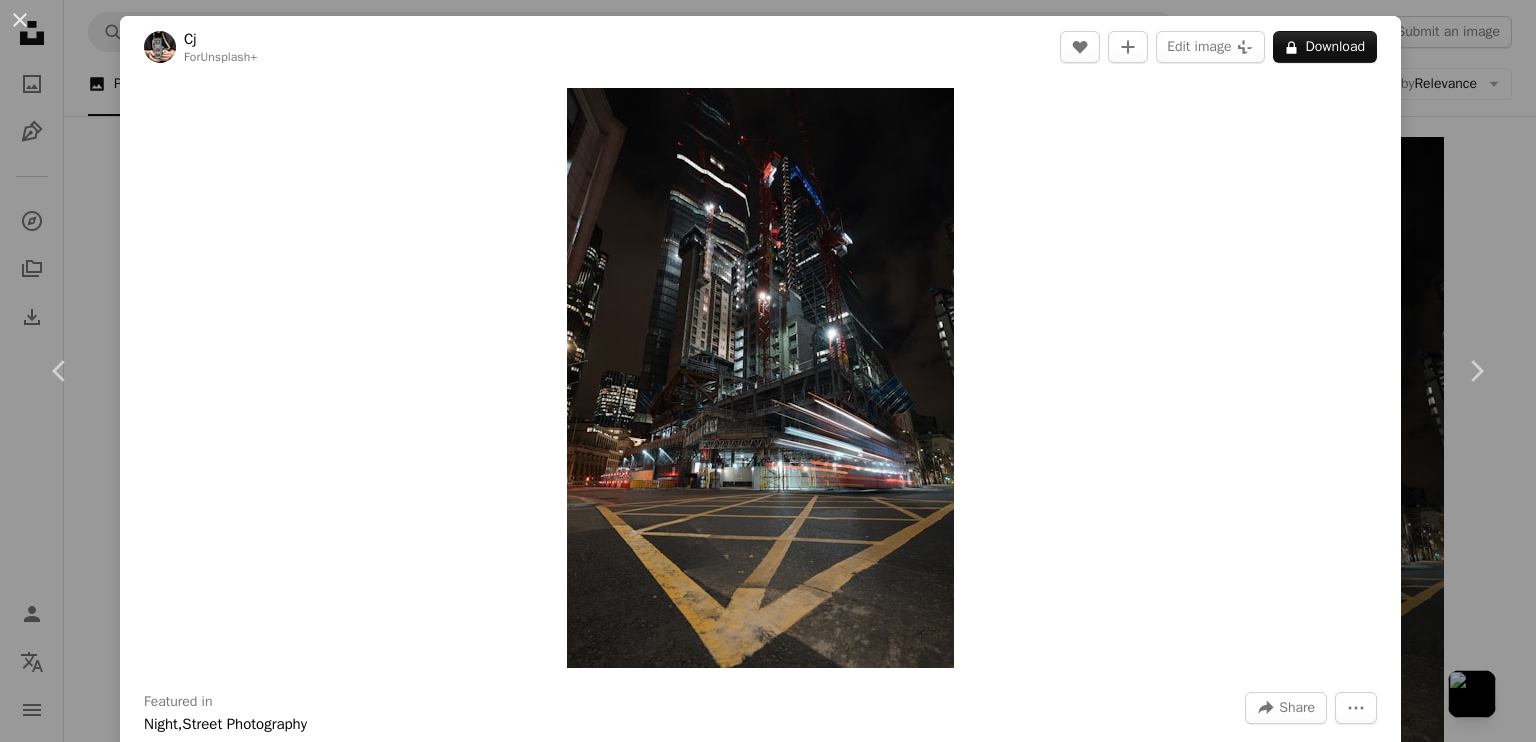 click on "Photo by [FIRST] [LAST] on Unsplash" at bounding box center [768, 371] 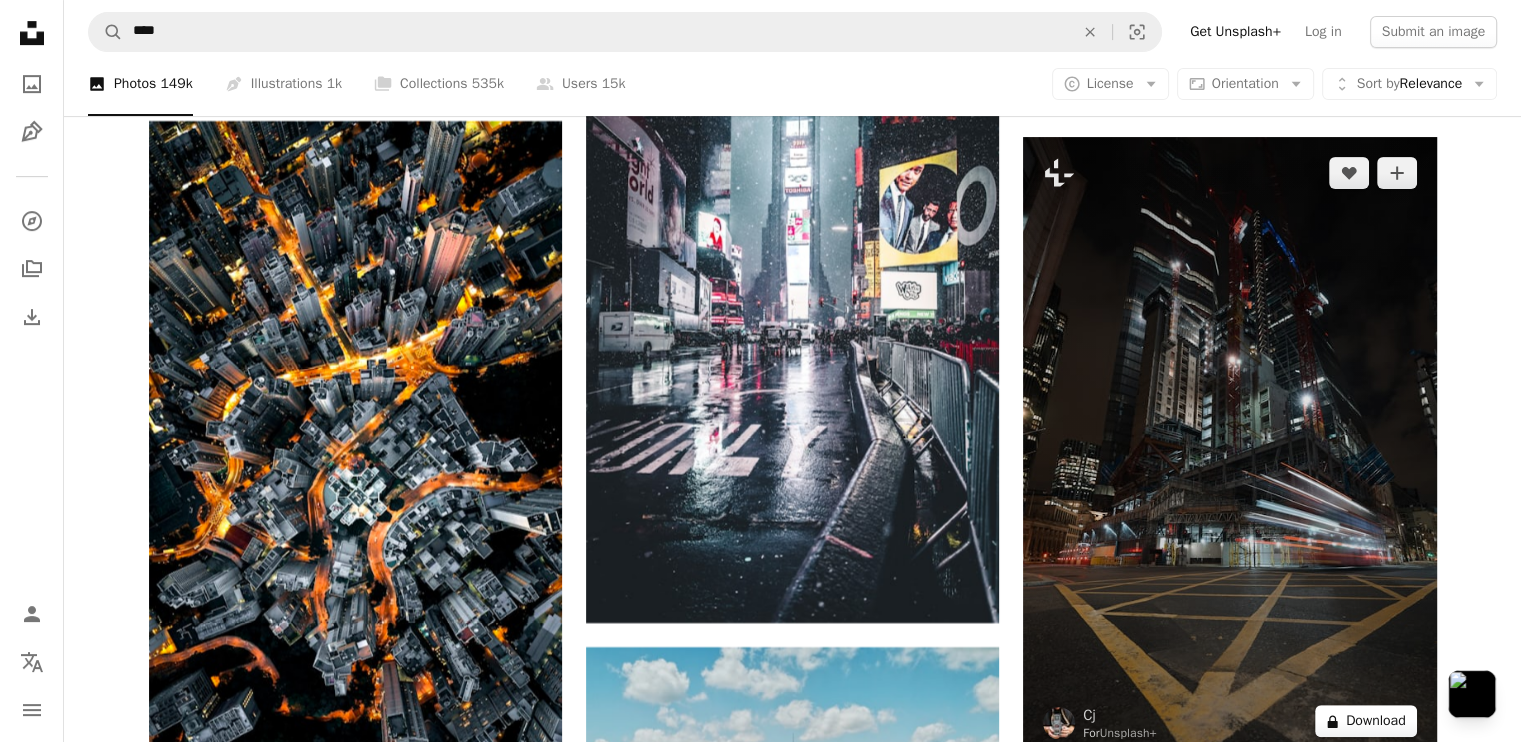 click on "A lock" 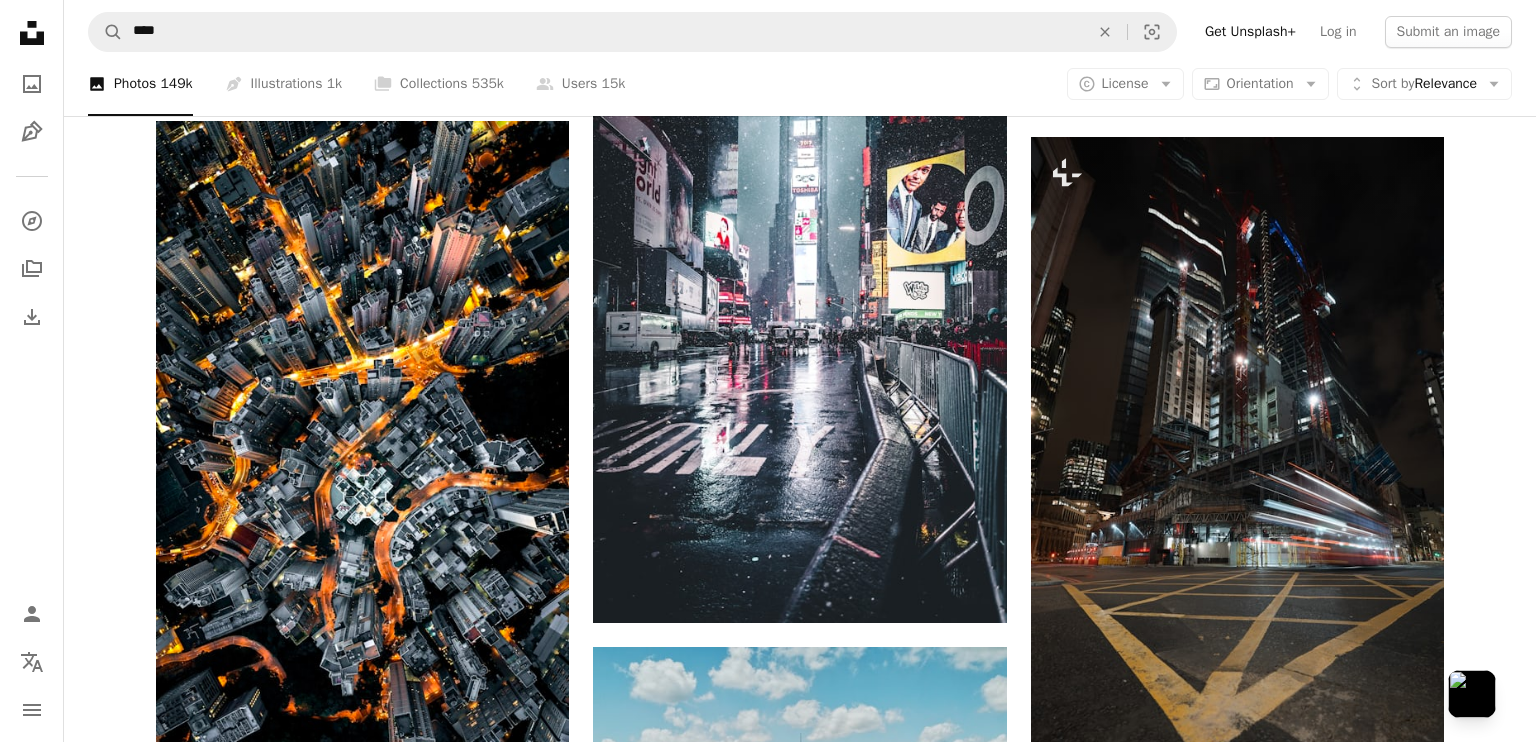 click on "monthly" at bounding box center [948, 6178] 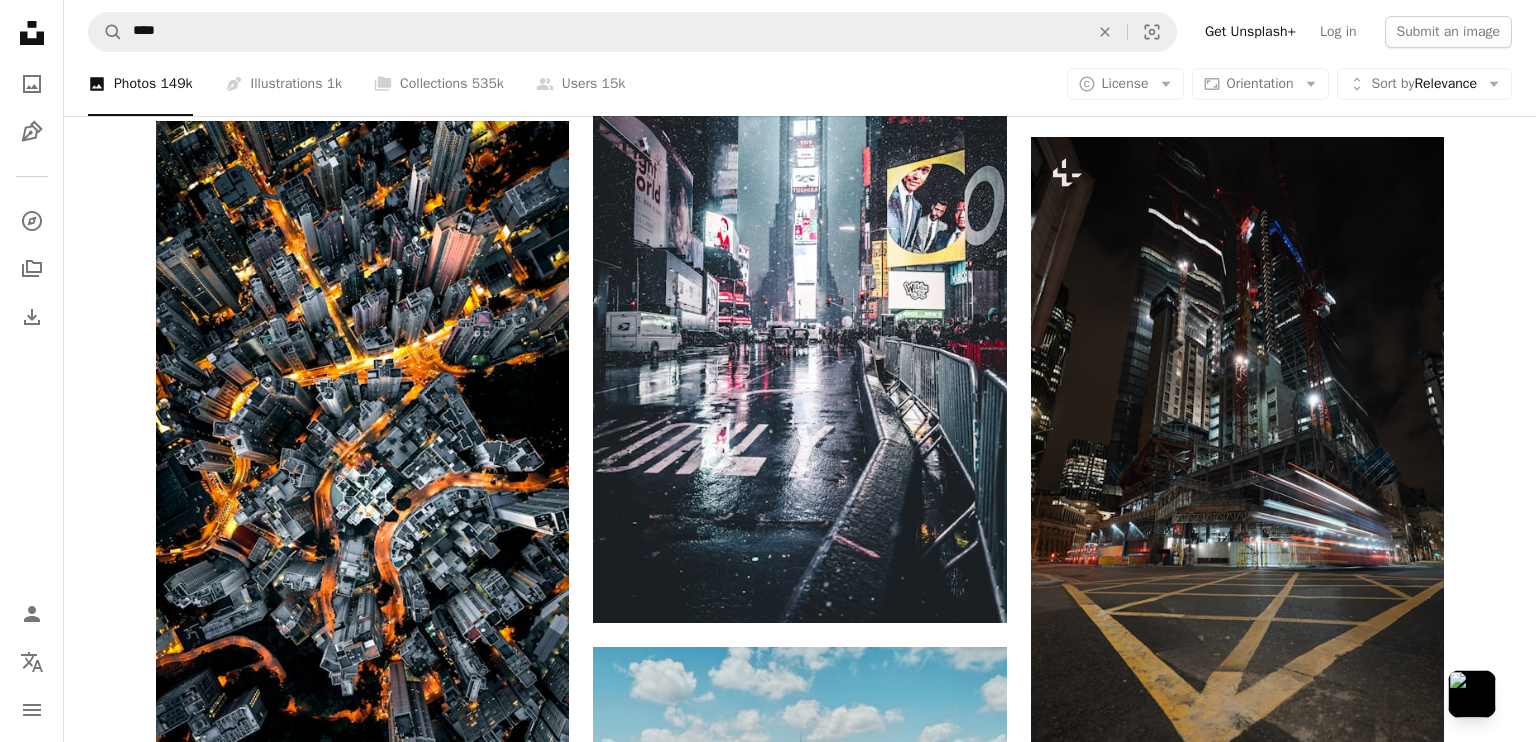 click on "An X shape Premium, ready to use images. Get unlimited access. A plus sign Members-only content added monthly A plus sign Unlimited royalty-free downloads A plus sign Illustrations  New A plus sign Enhanced legal protections yearly 66%  off monthly €13 EUR per month Get  Unsplash+ Switch to yearly  to get  66%  off Taxes where applicable. Renews automatically. Cancel anytime." at bounding box center [768, 6155] 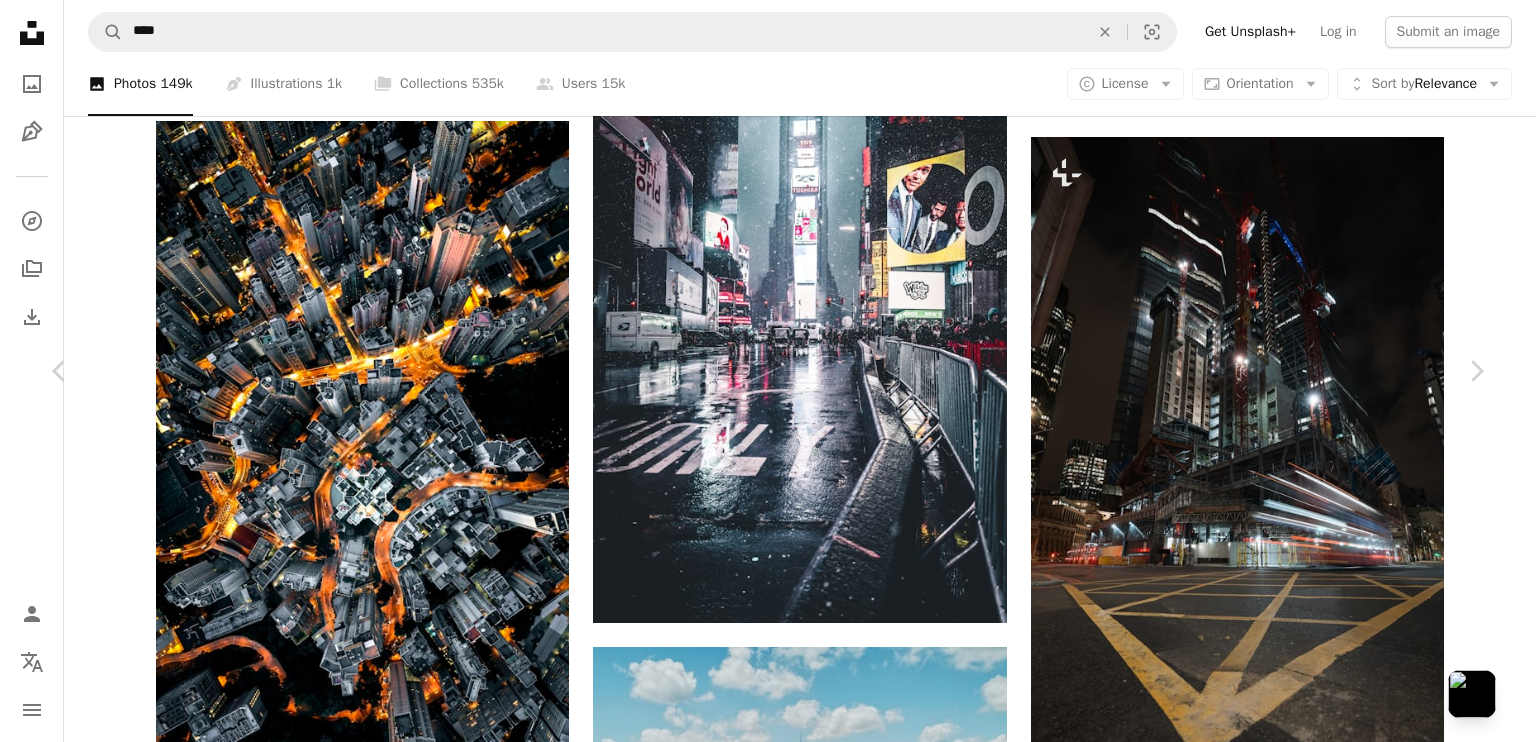 scroll, scrollTop: 500, scrollLeft: 0, axis: vertical 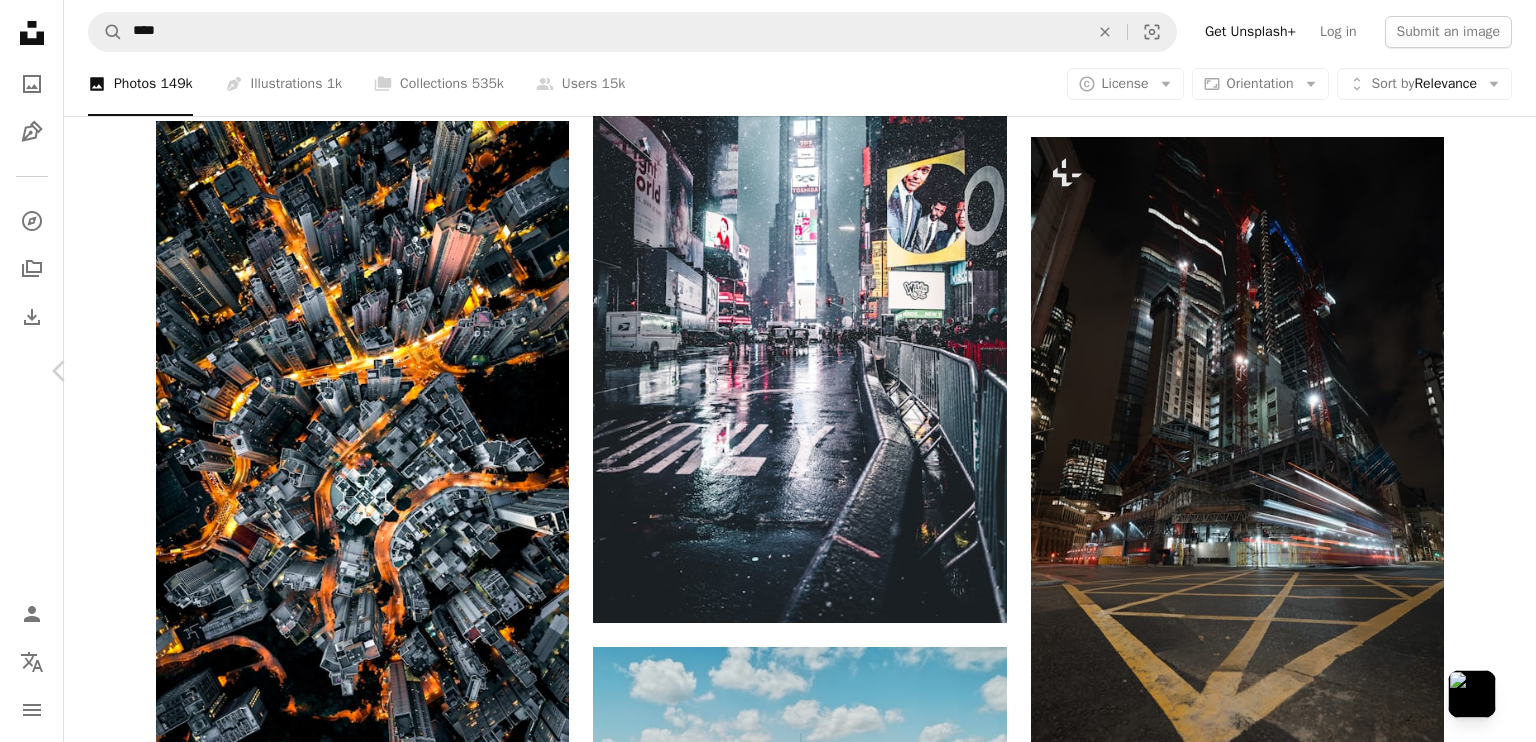 click on "Chevron right" at bounding box center [1476, 371] 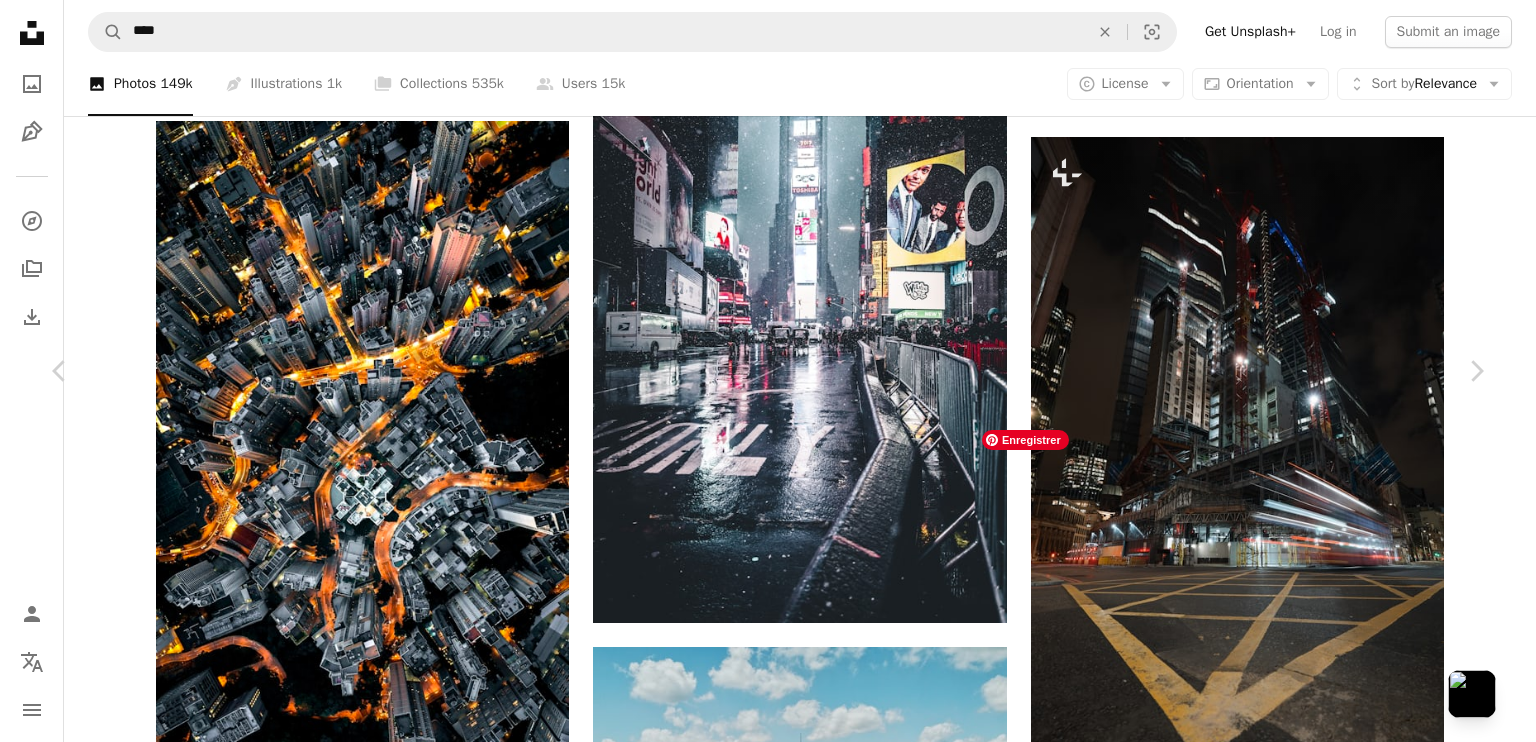 scroll, scrollTop: 0, scrollLeft: 0, axis: both 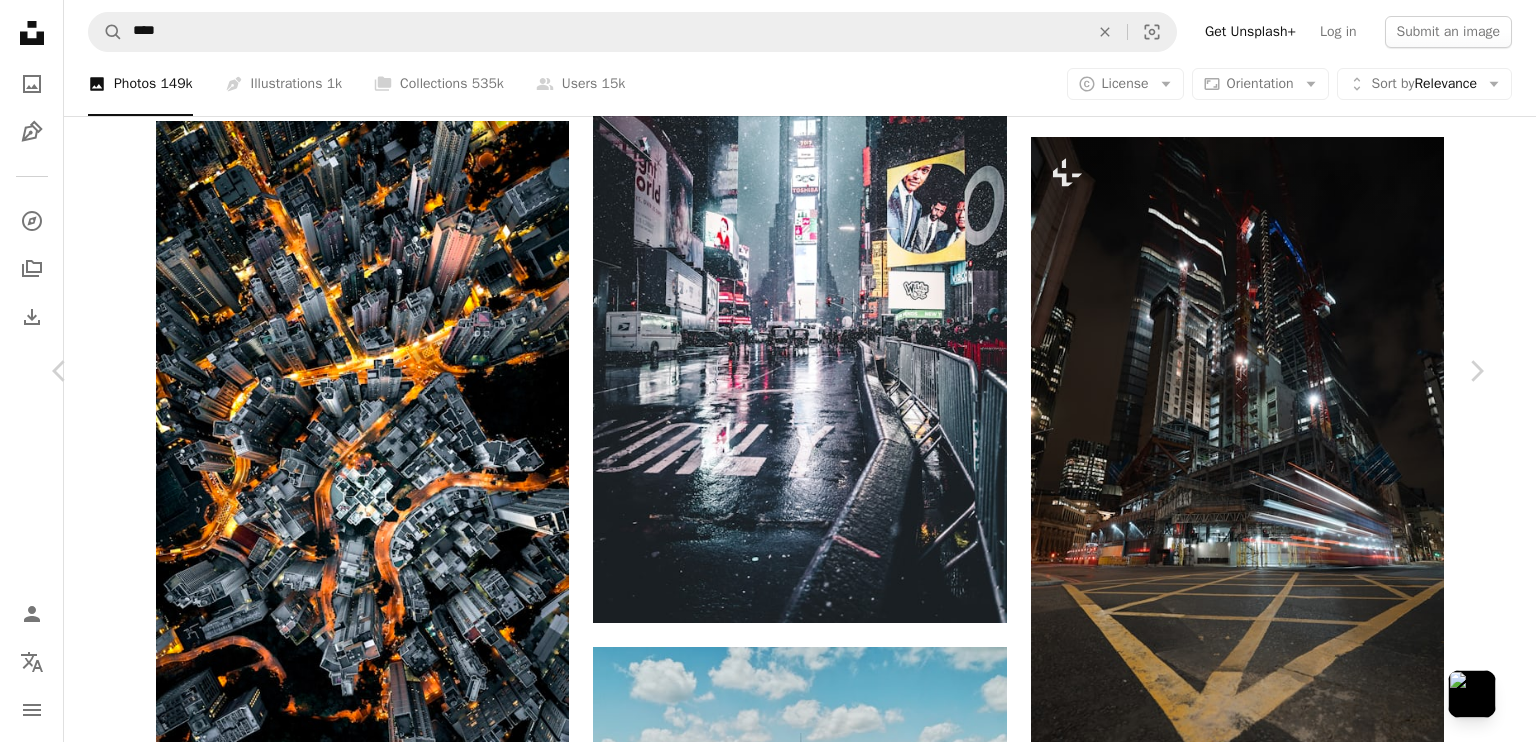 click on "city building [CITY] [CITY] city street [CITY] [CITY] city night nature landscape" at bounding box center (768, -5058) 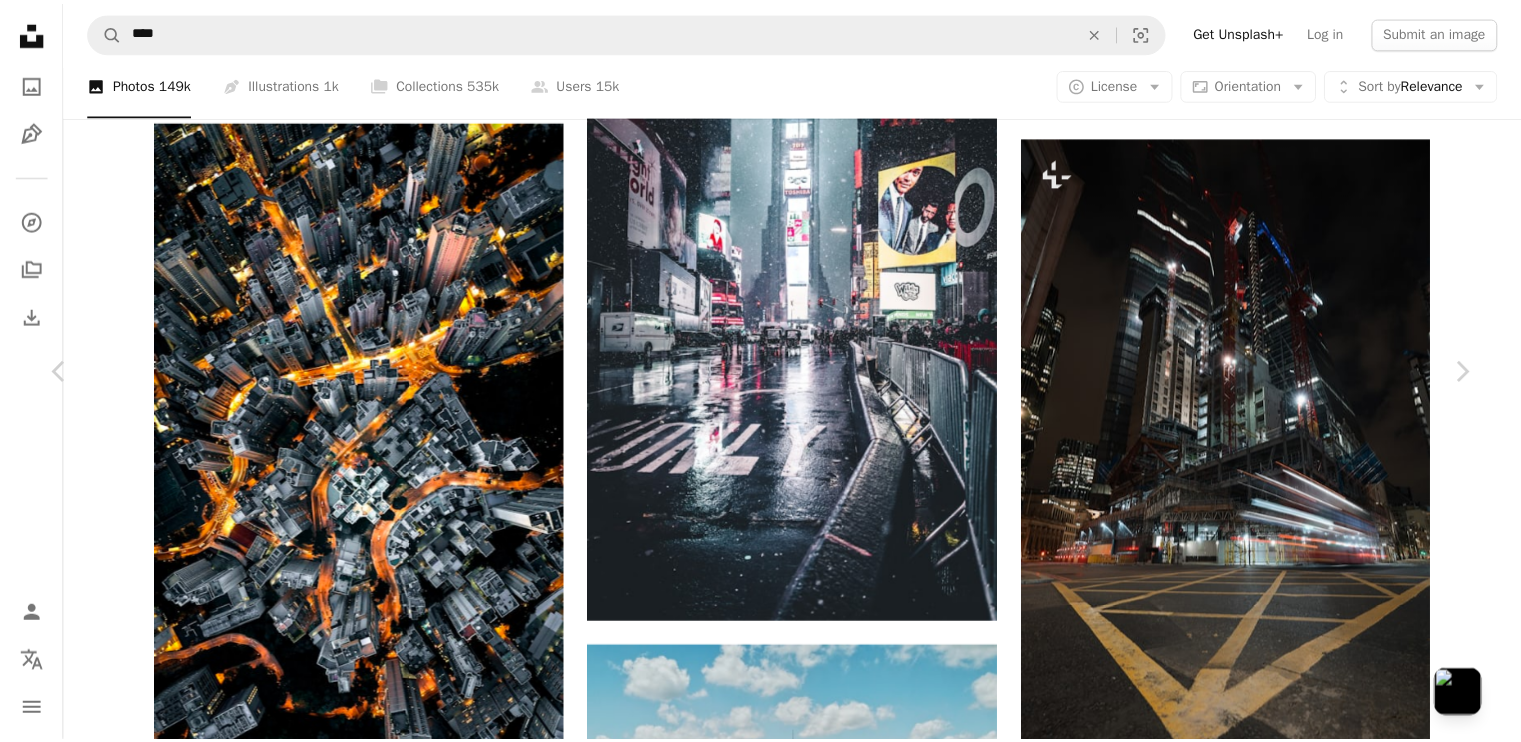 scroll, scrollTop: 649, scrollLeft: 0, axis: vertical 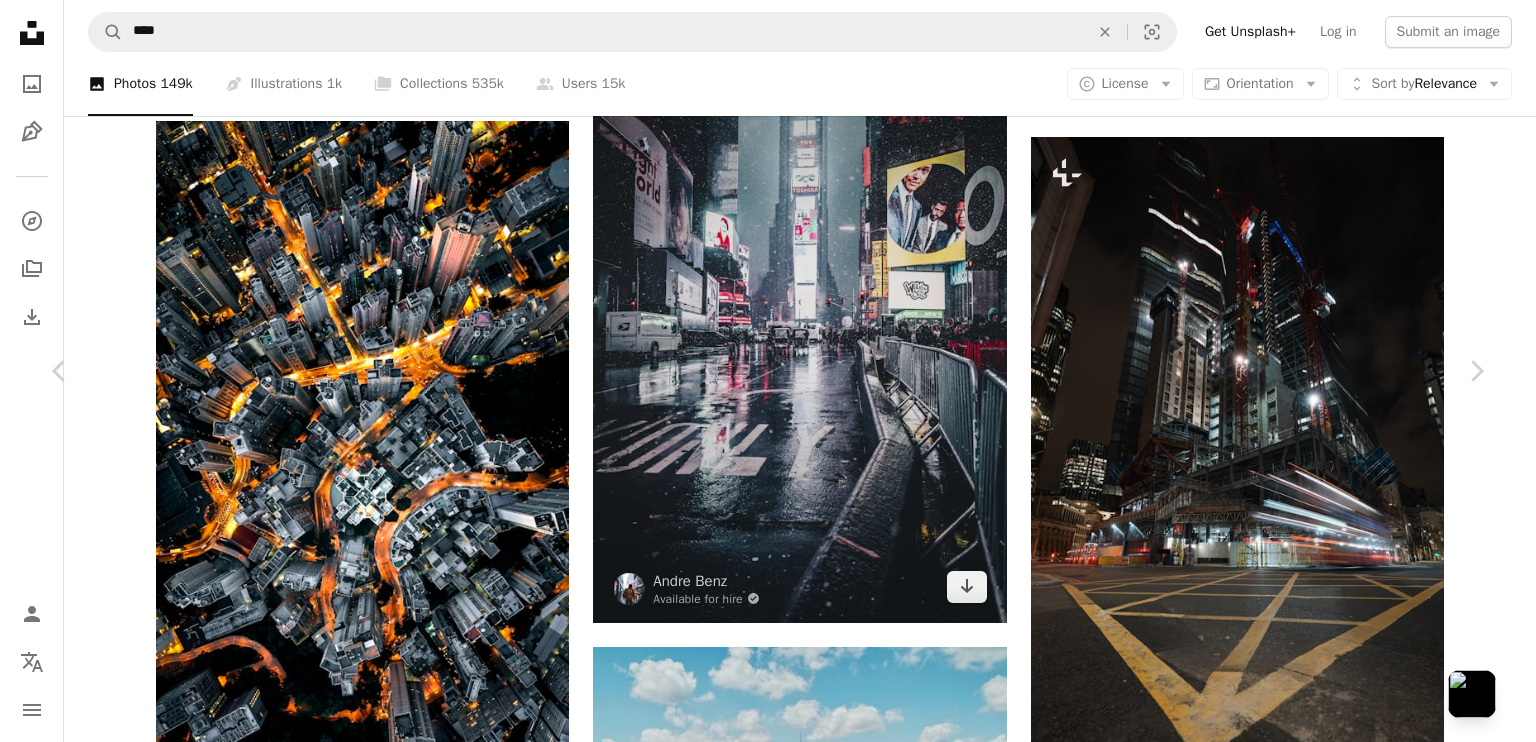 drag, startPoint x: 1460, startPoint y: 538, endPoint x: 957, endPoint y: 514, distance: 503.57224 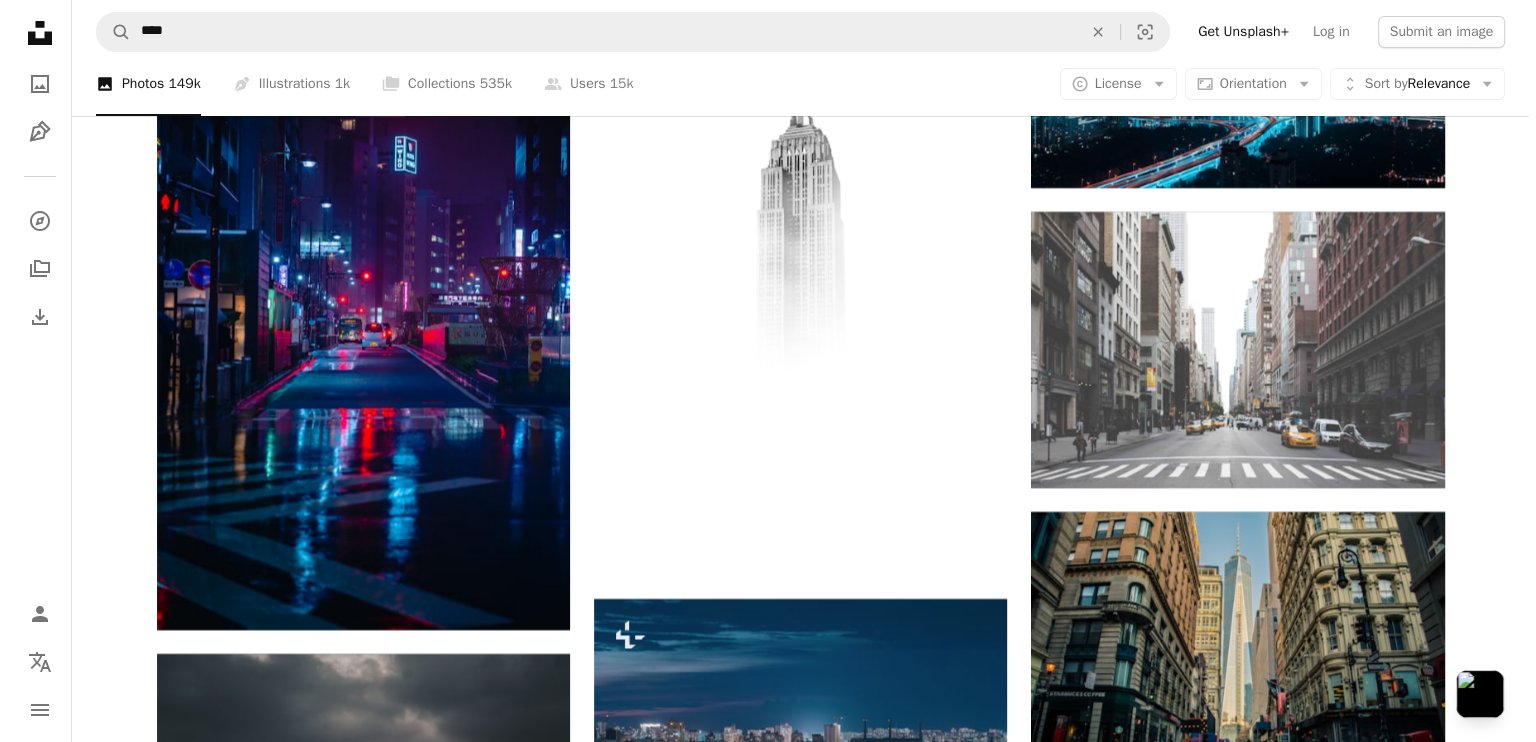 scroll, scrollTop: 22900, scrollLeft: 0, axis: vertical 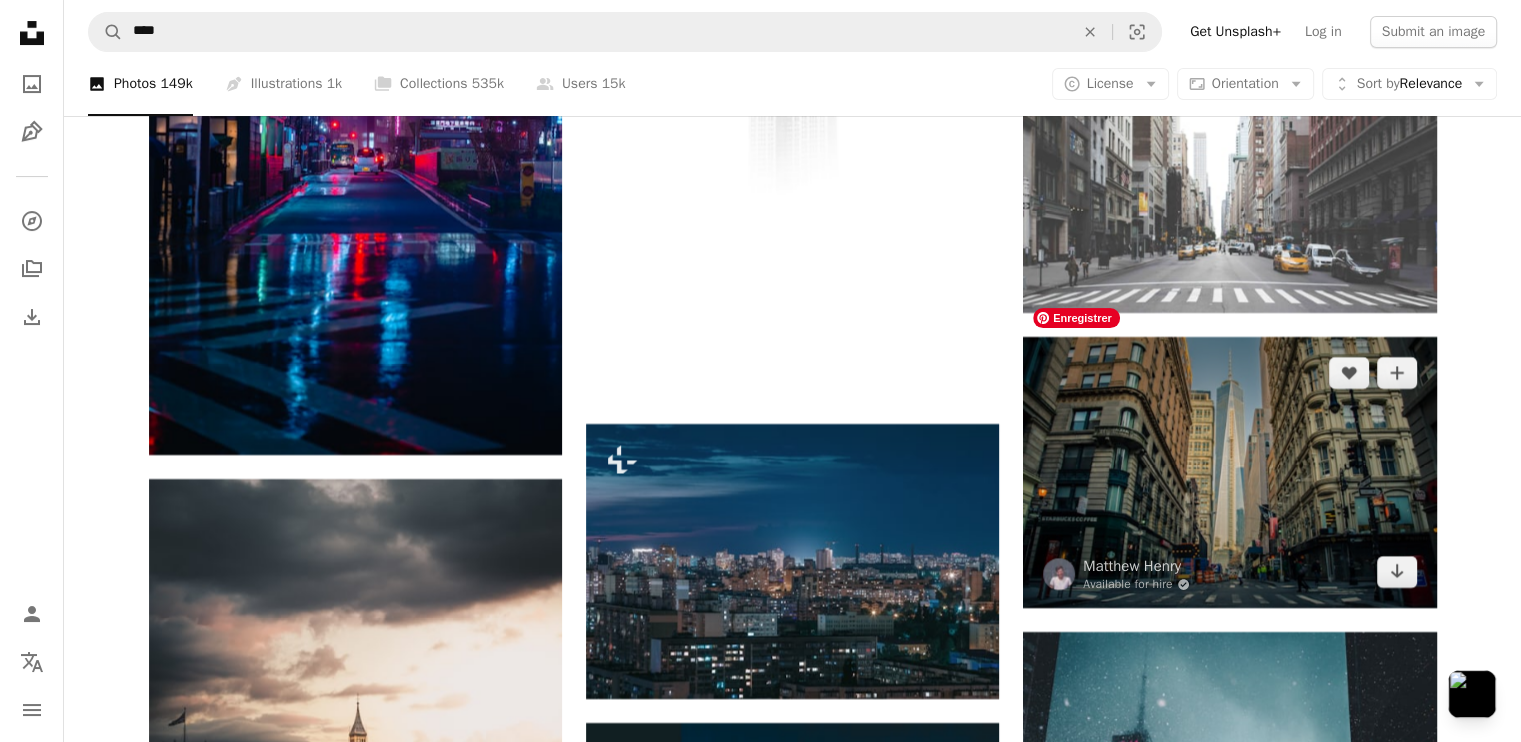 drag, startPoint x: 1205, startPoint y: 463, endPoint x: 1138, endPoint y: 444, distance: 69.641945 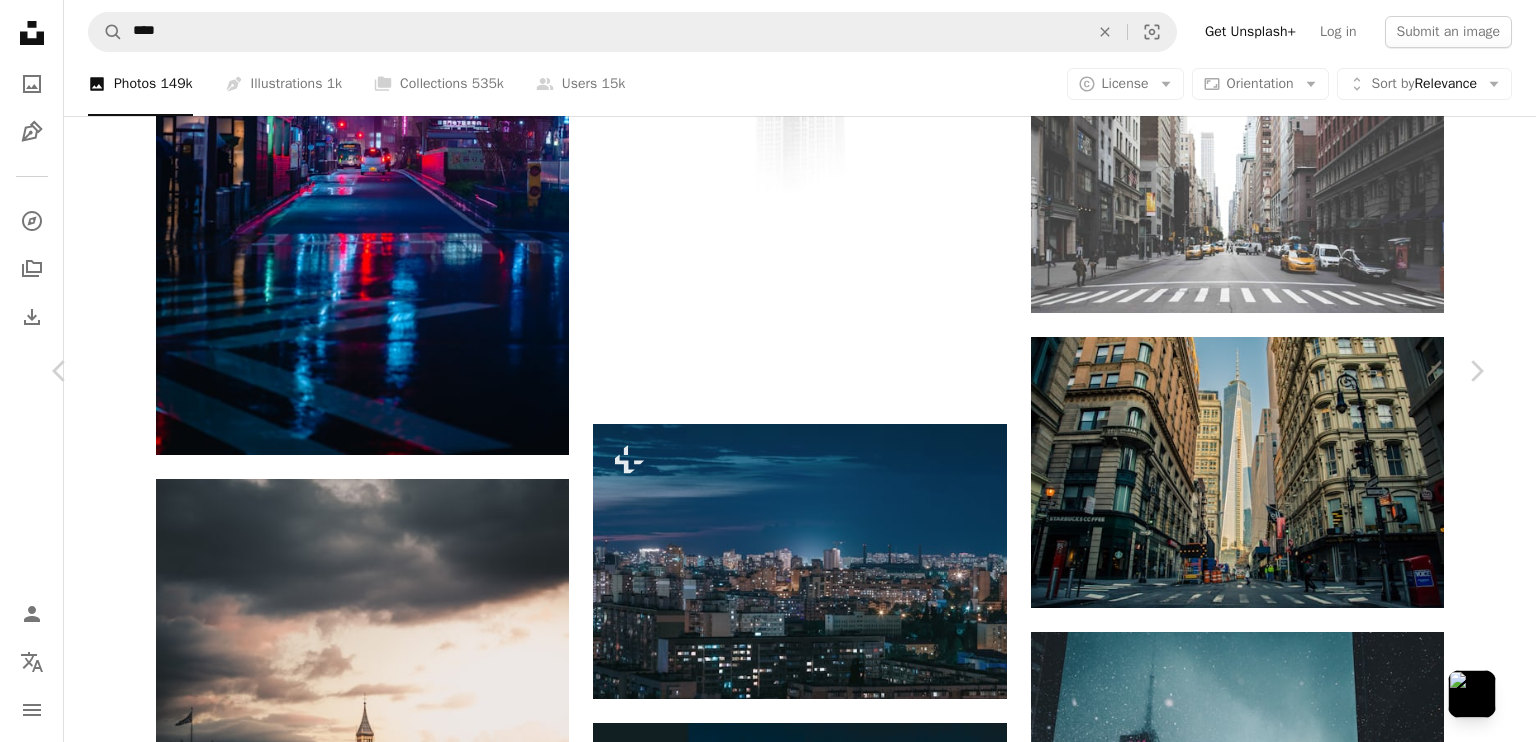 scroll, scrollTop: 0, scrollLeft: 0, axis: both 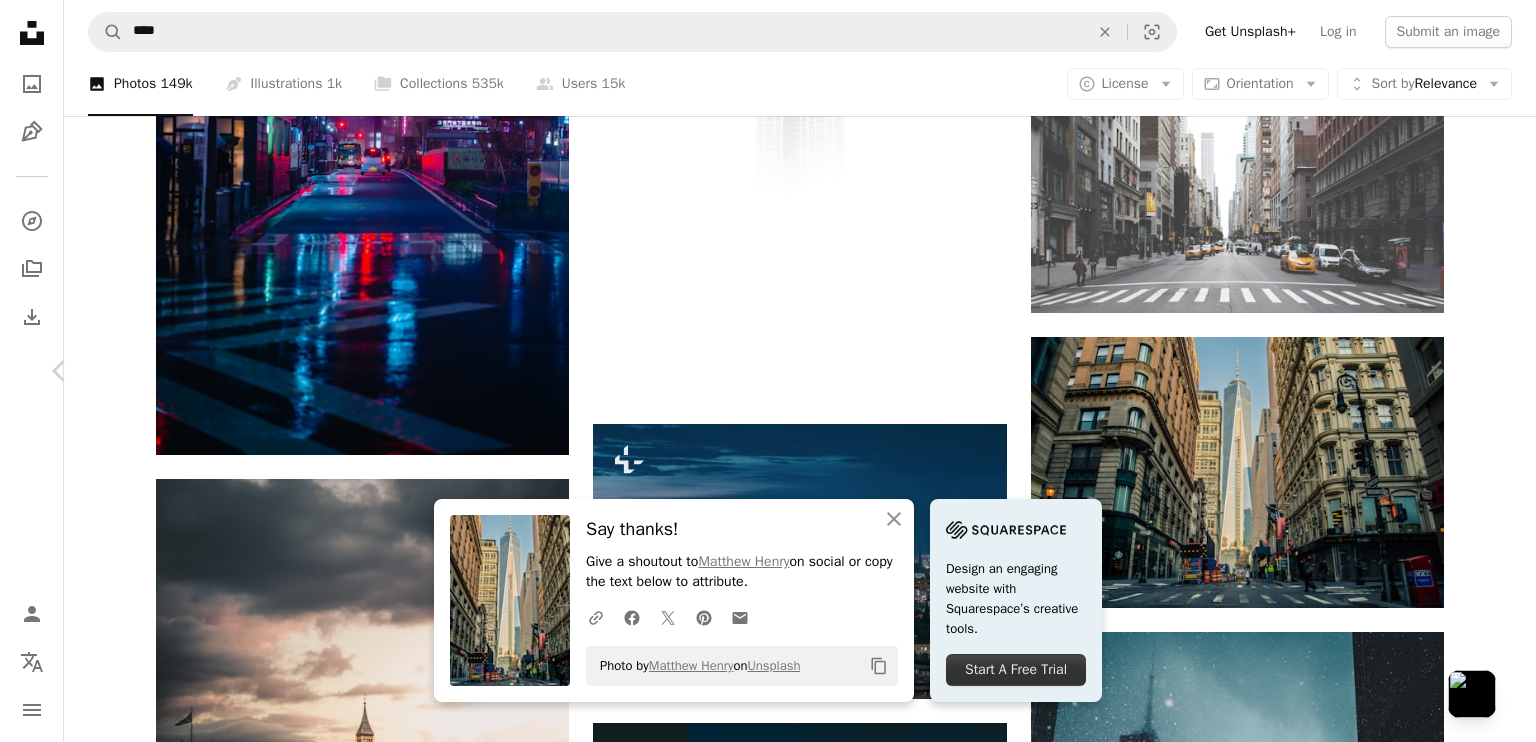 drag, startPoint x: 1492, startPoint y: 403, endPoint x: 1486, endPoint y: 394, distance: 10.816654 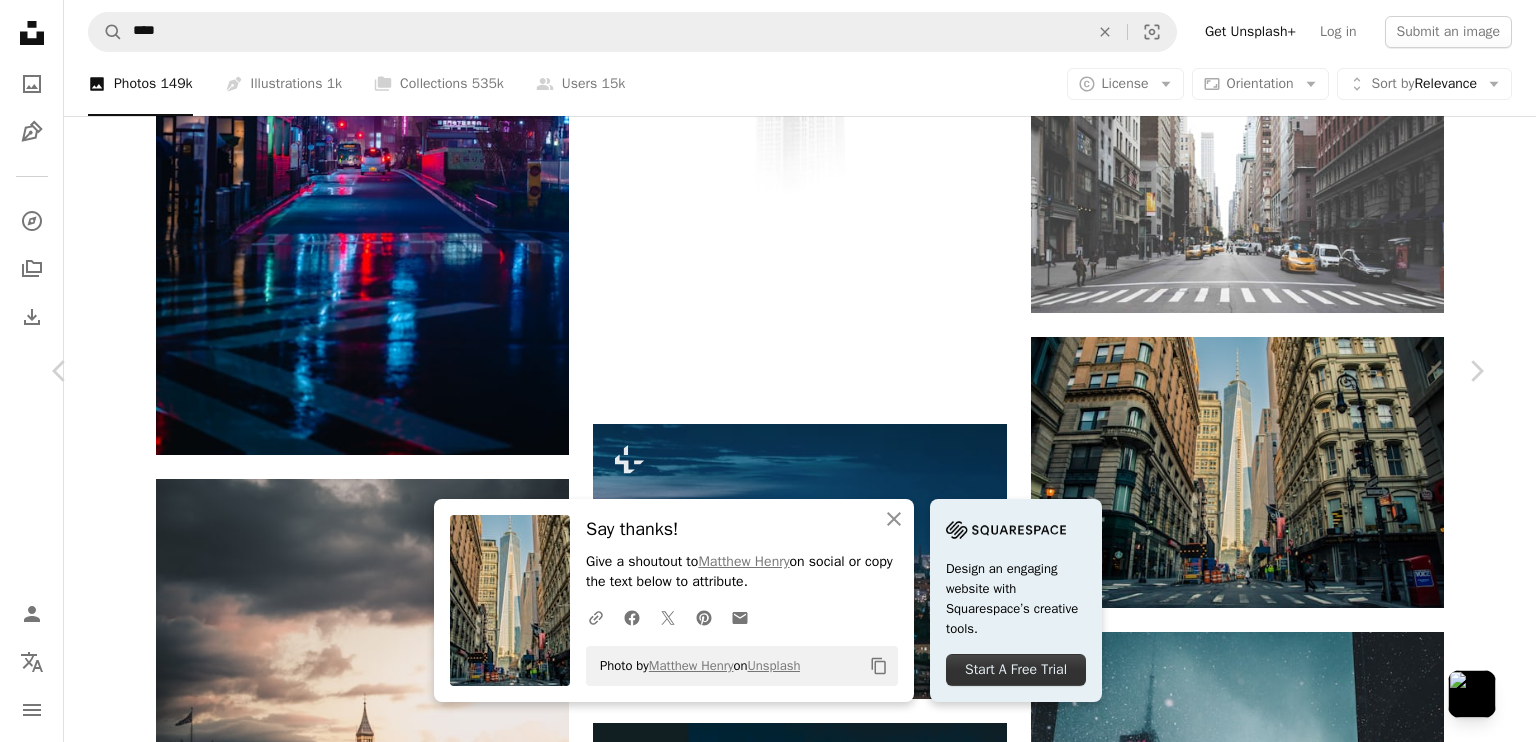 click on "Photo by [FIRST] [LAST] on Unsplash" at bounding box center (768, 4713) 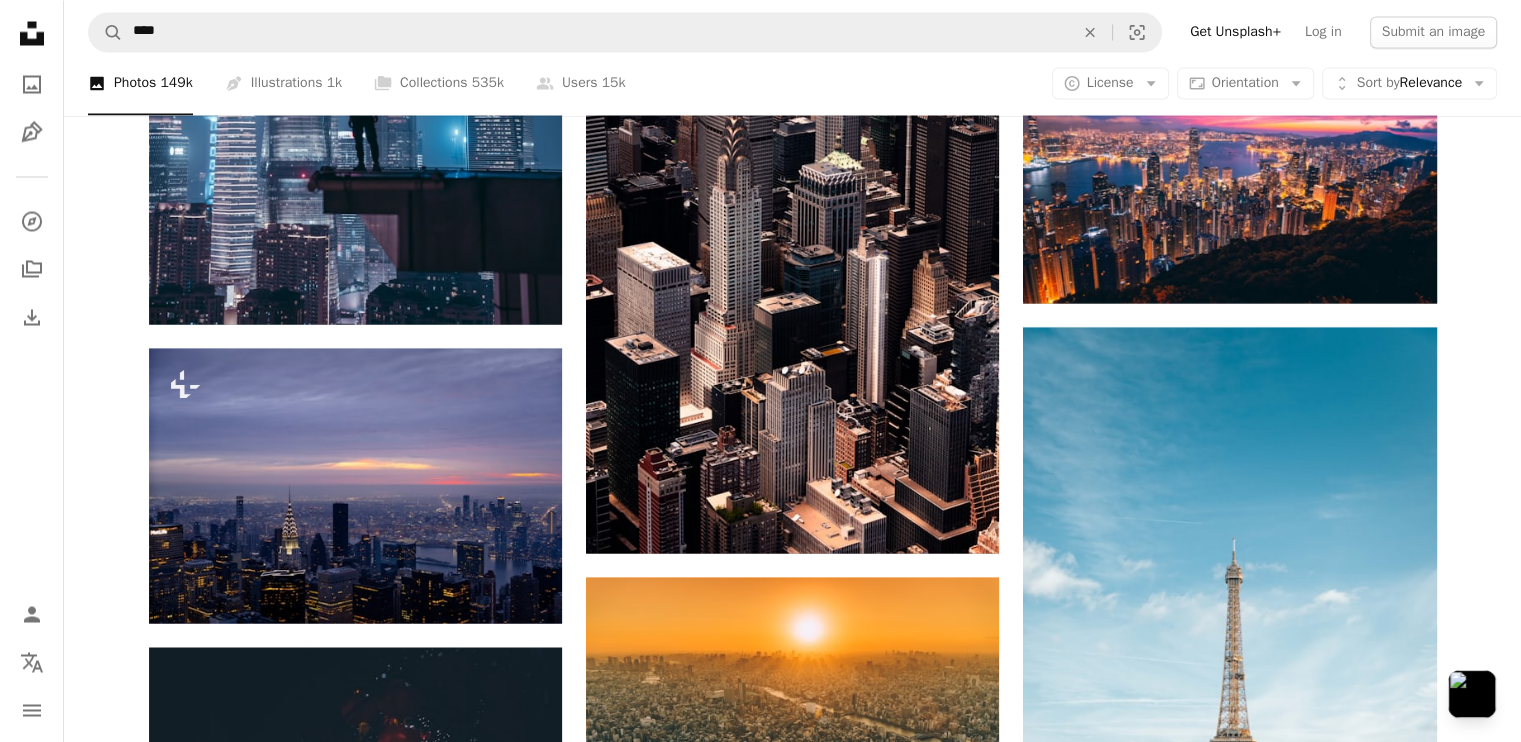 scroll, scrollTop: 33800, scrollLeft: 0, axis: vertical 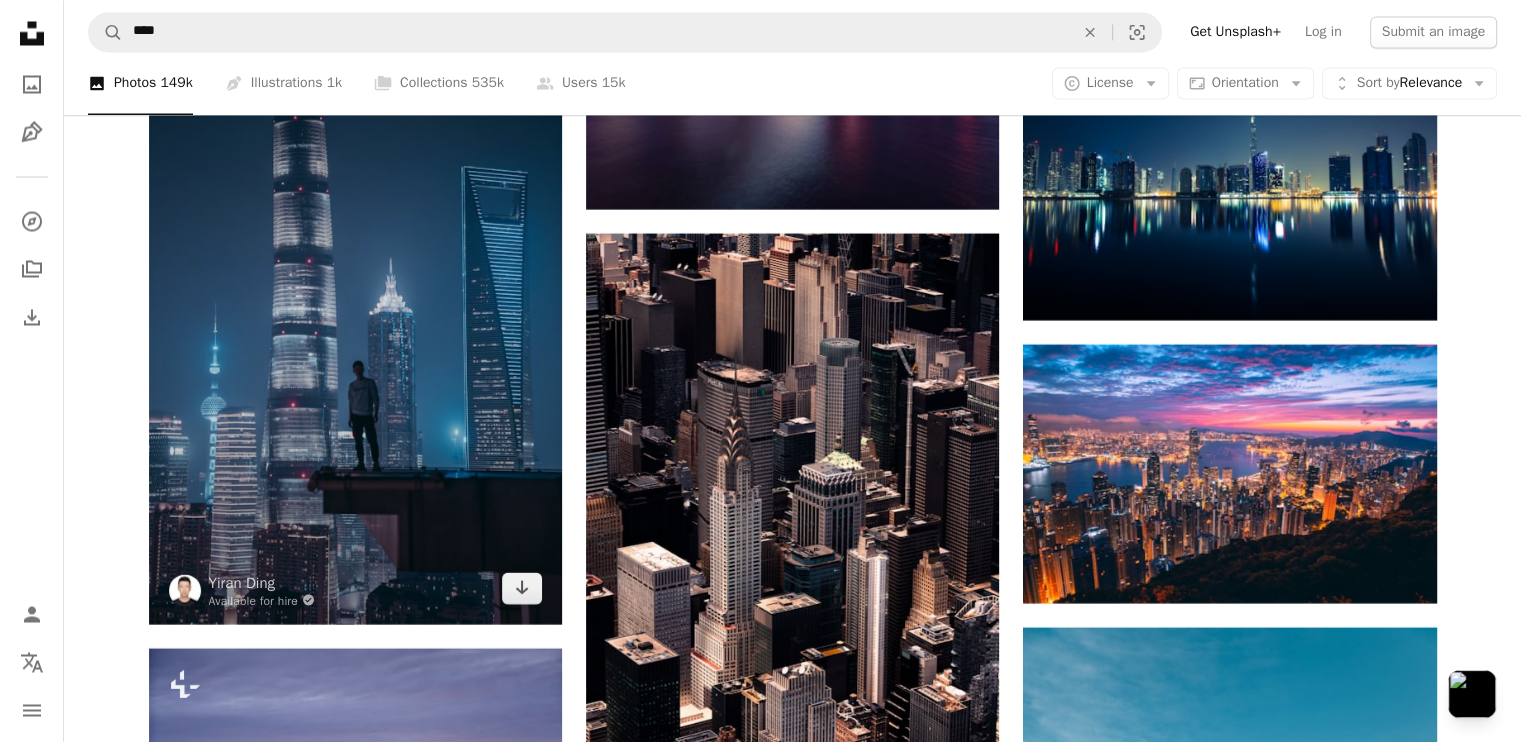 click at bounding box center [355, 314] 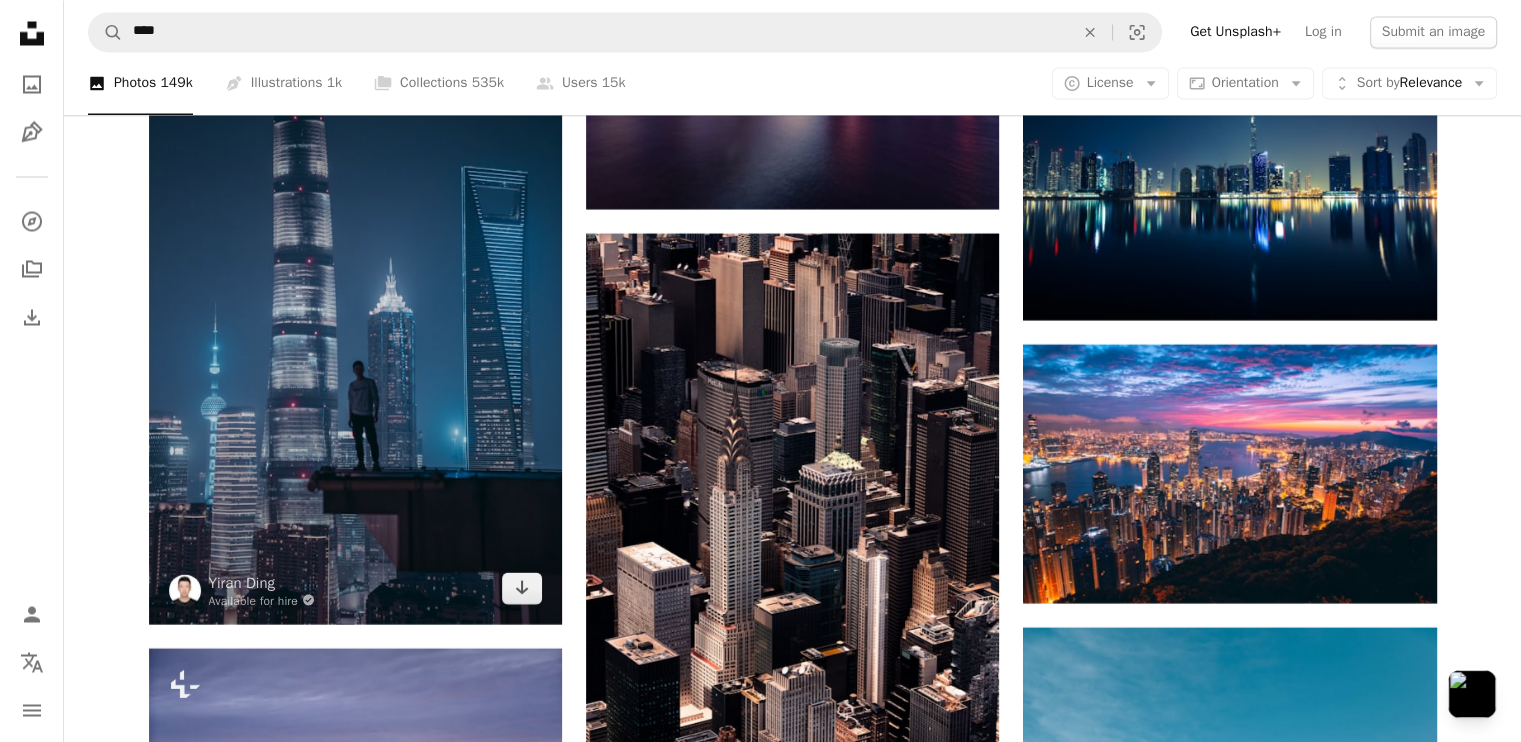 scroll, scrollTop: 34100, scrollLeft: 0, axis: vertical 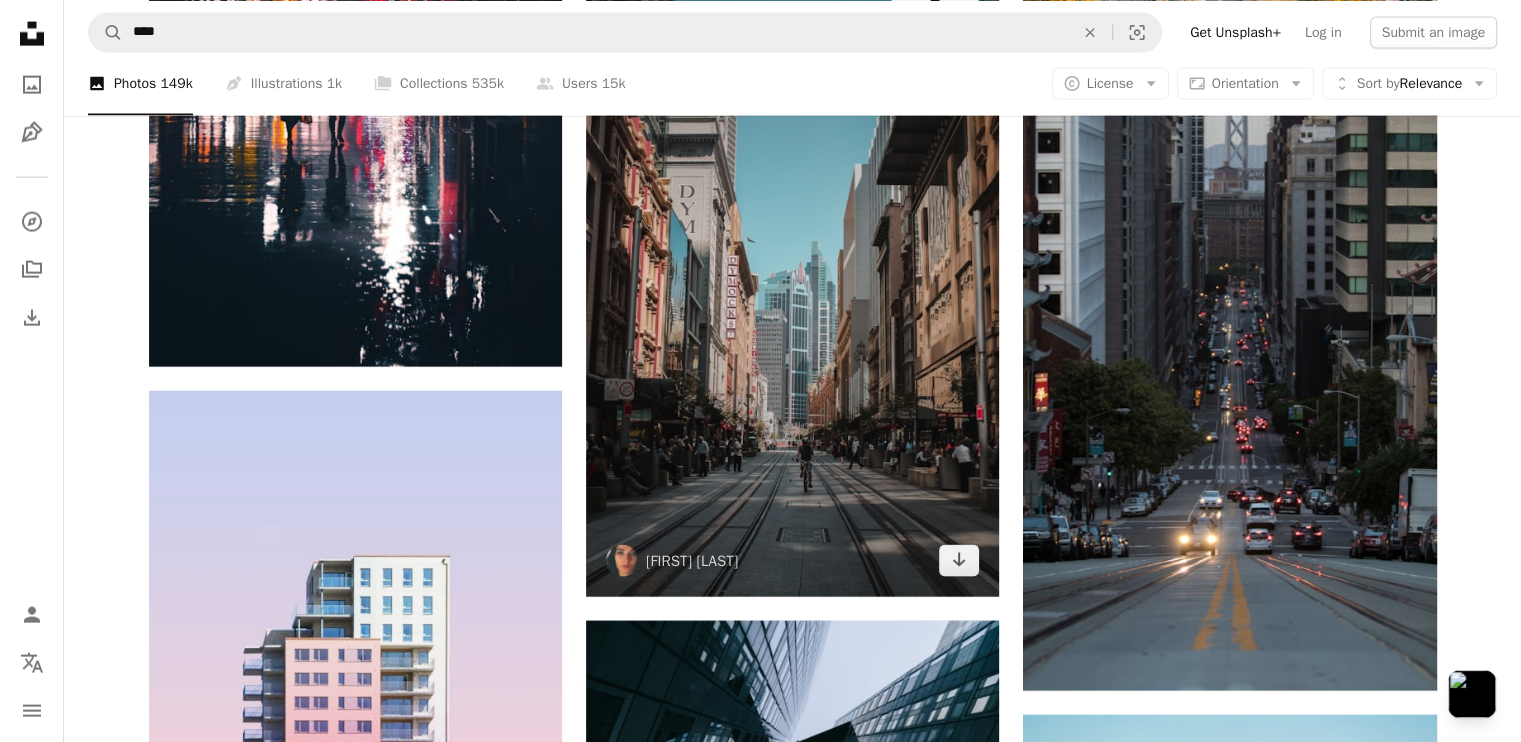 click at bounding box center [792, 287] 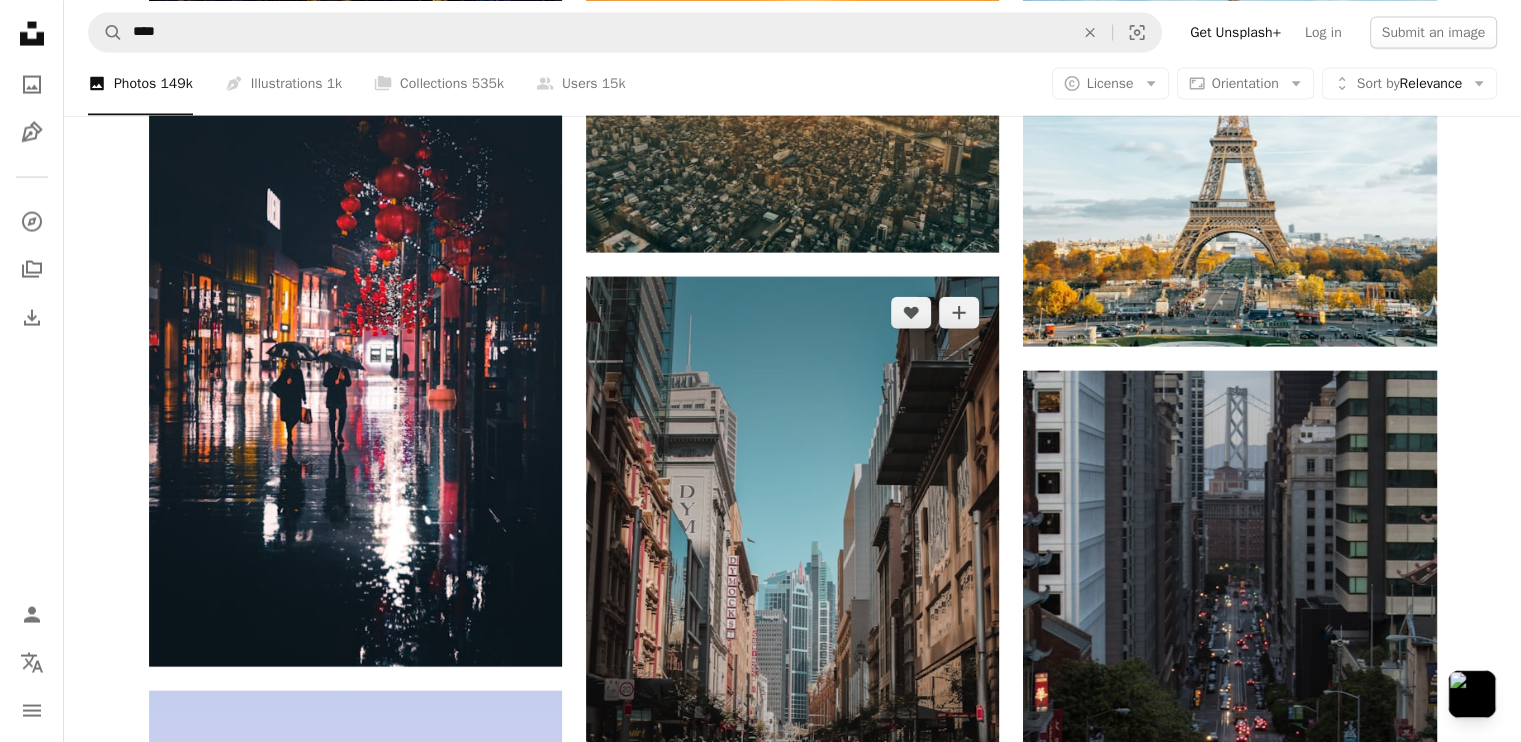 scroll, scrollTop: 34900, scrollLeft: 0, axis: vertical 